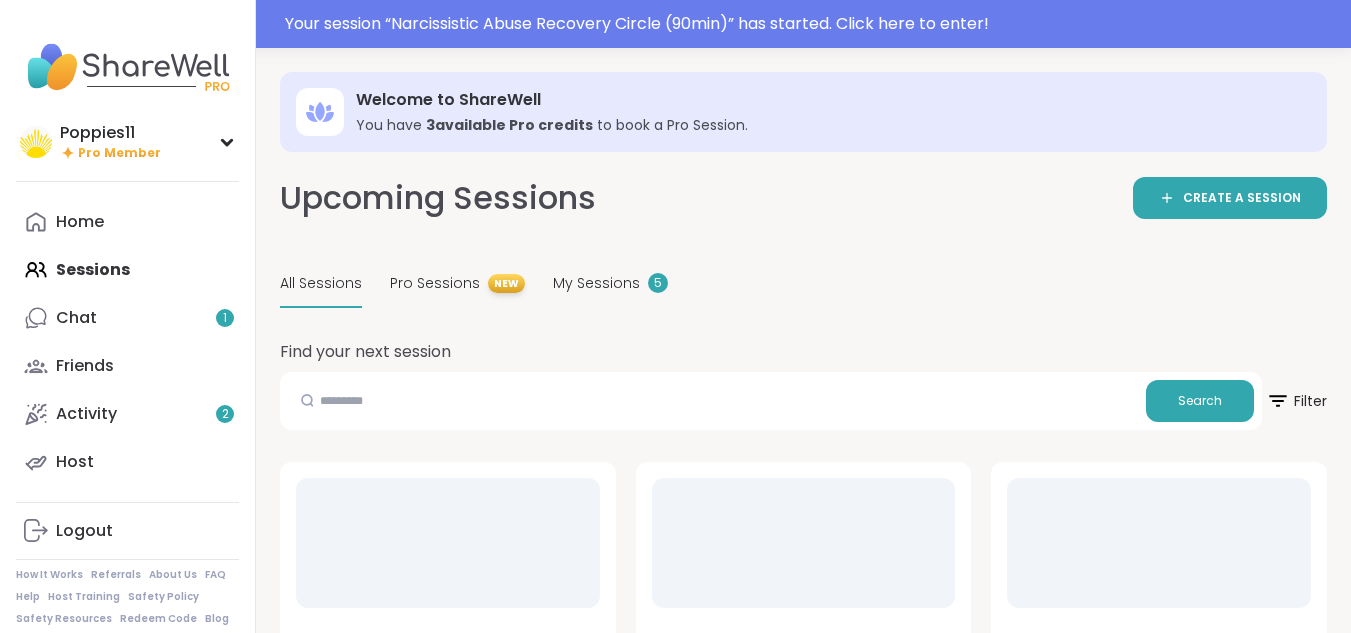 scroll, scrollTop: 0, scrollLeft: 0, axis: both 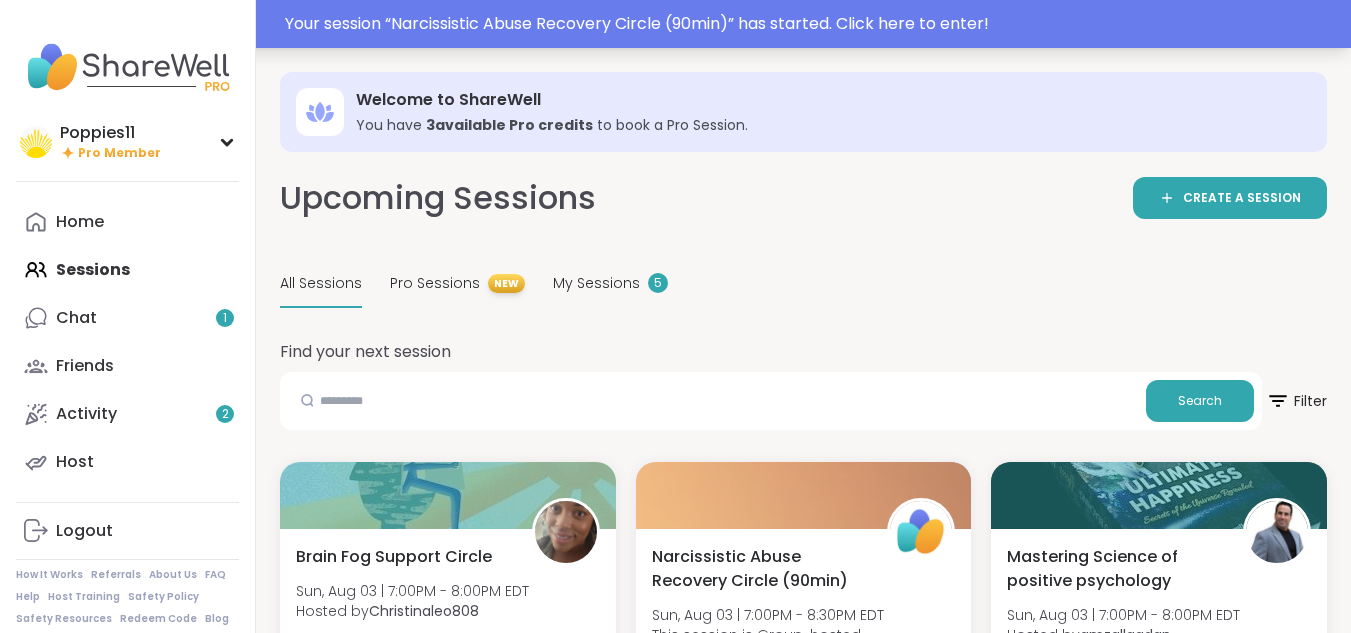 click on "Your session “ Narcissistic Abuse Recovery Circle (90min) ” has started. Click here to enter!" at bounding box center [812, 24] 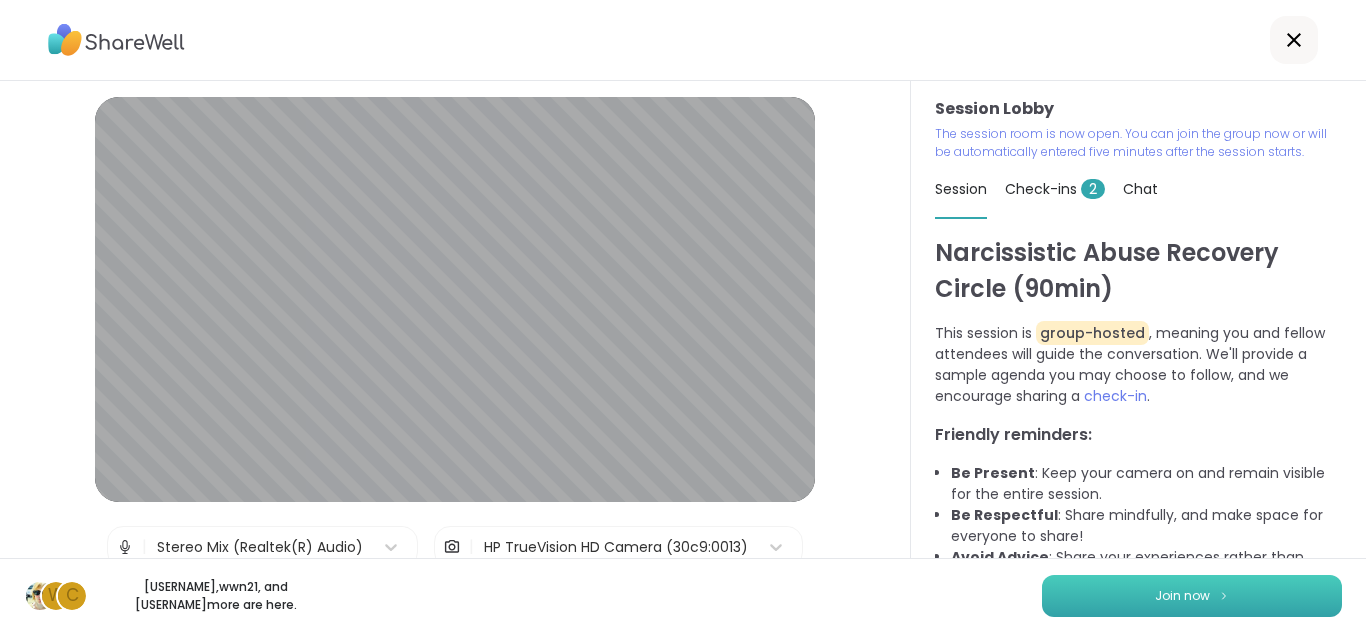 click on "Join now" at bounding box center [1182, 596] 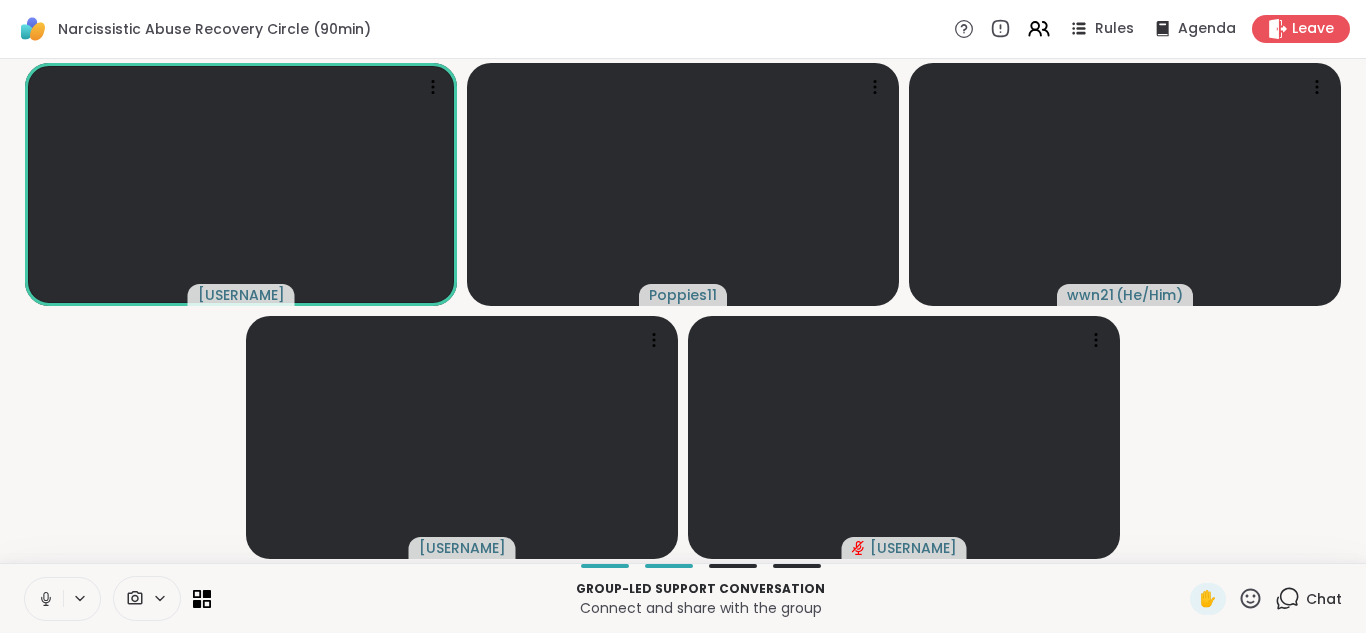 click 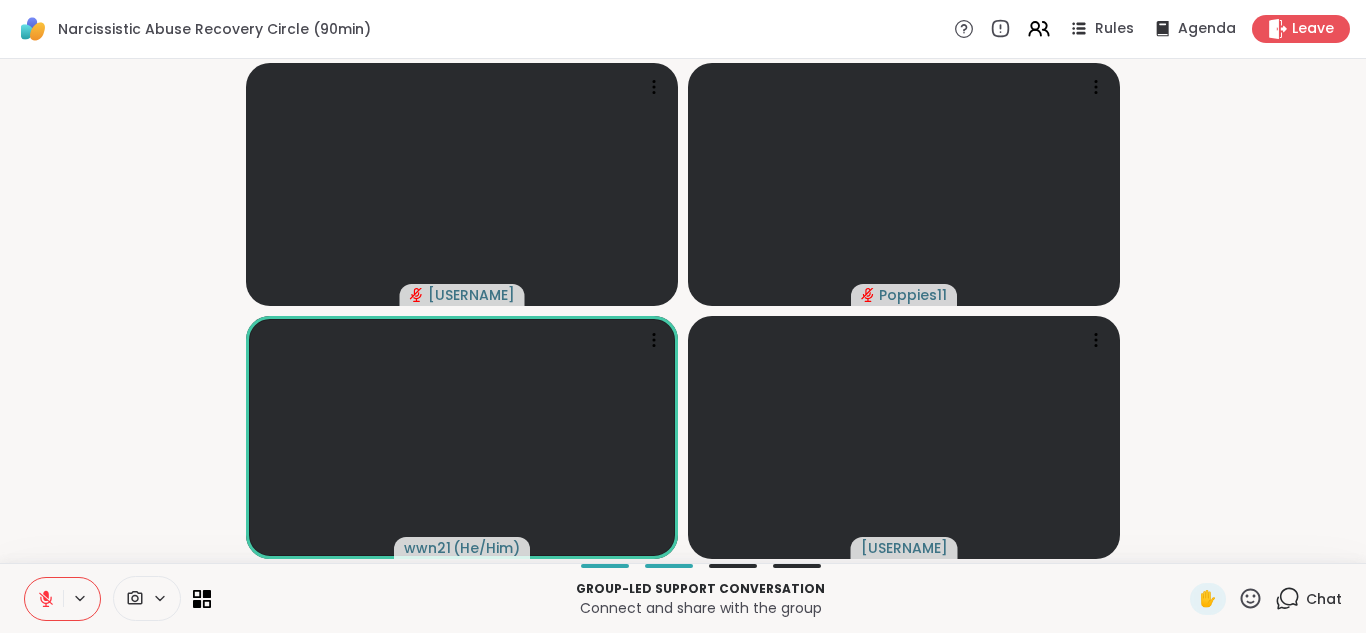 type 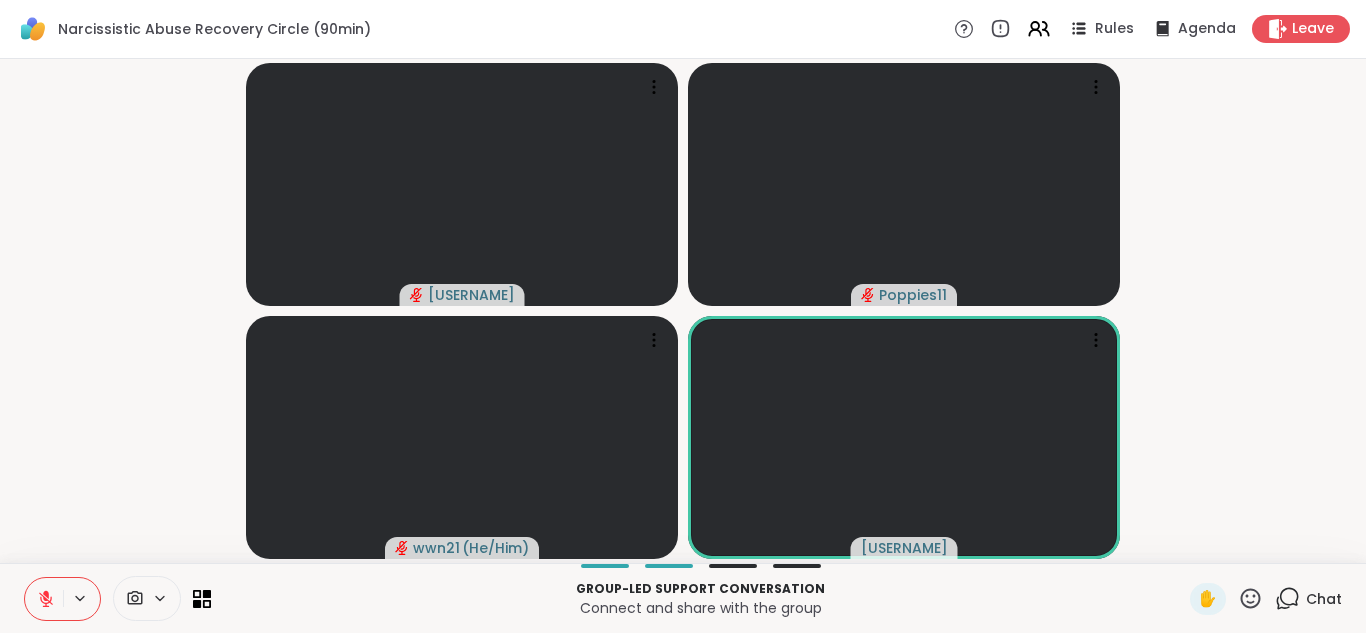 click 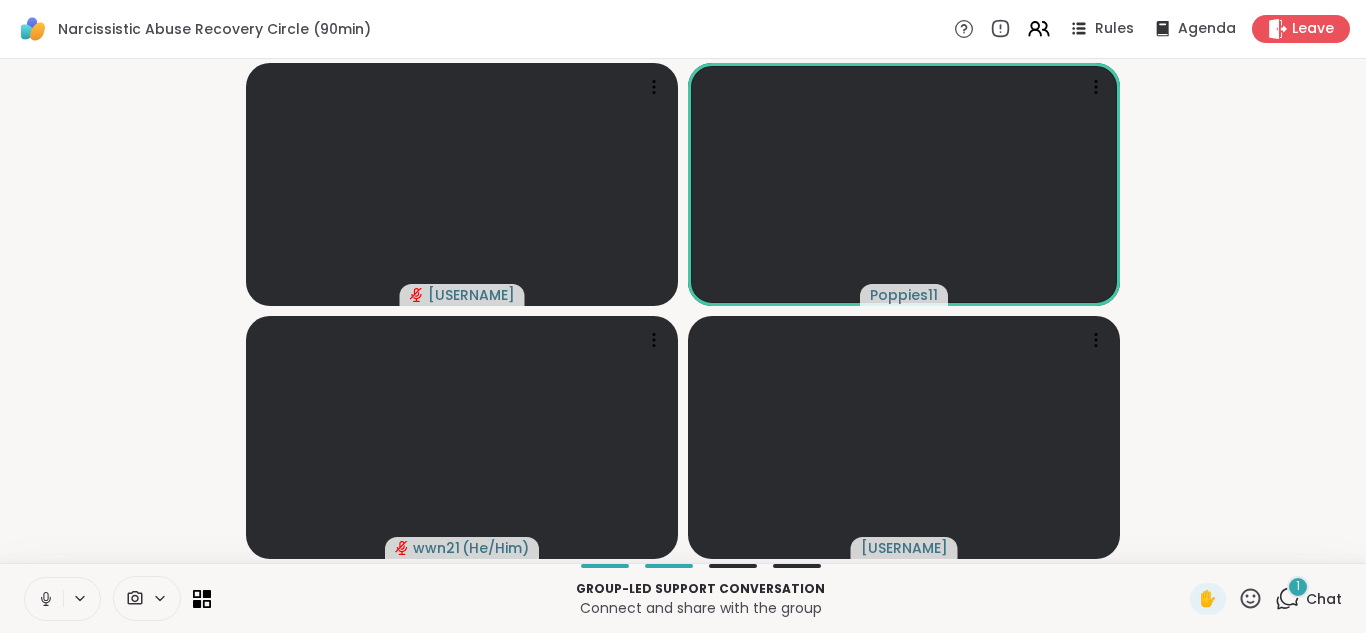 click 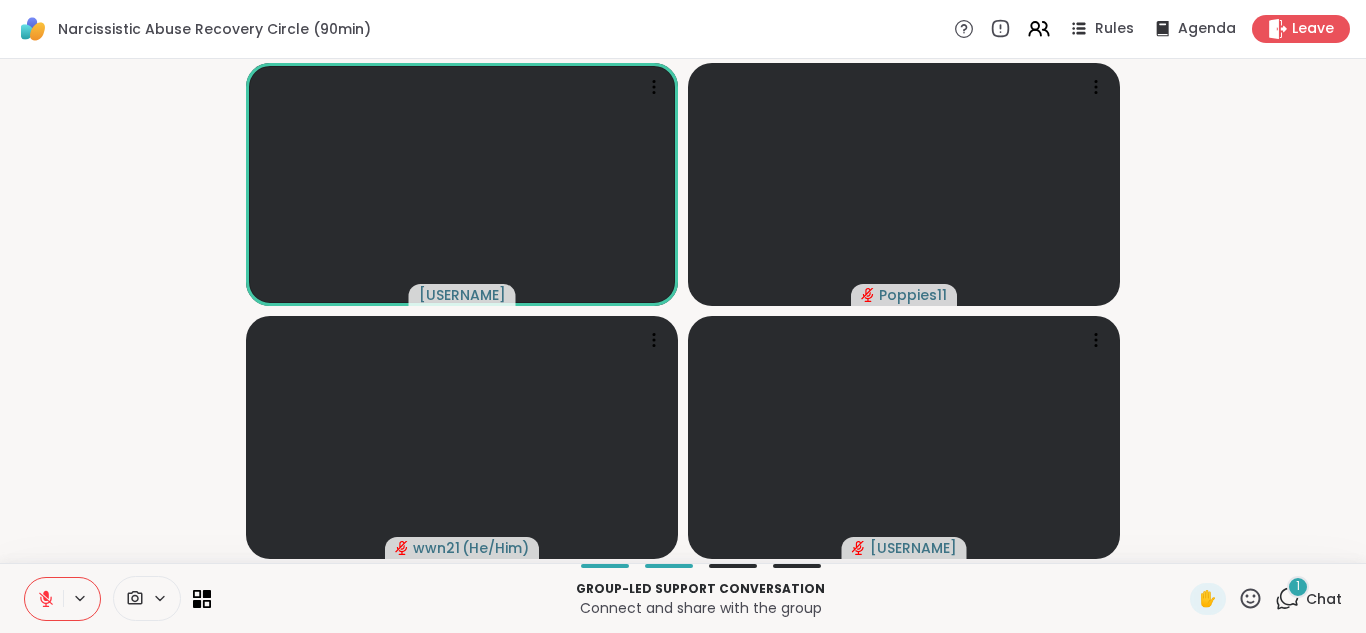 click 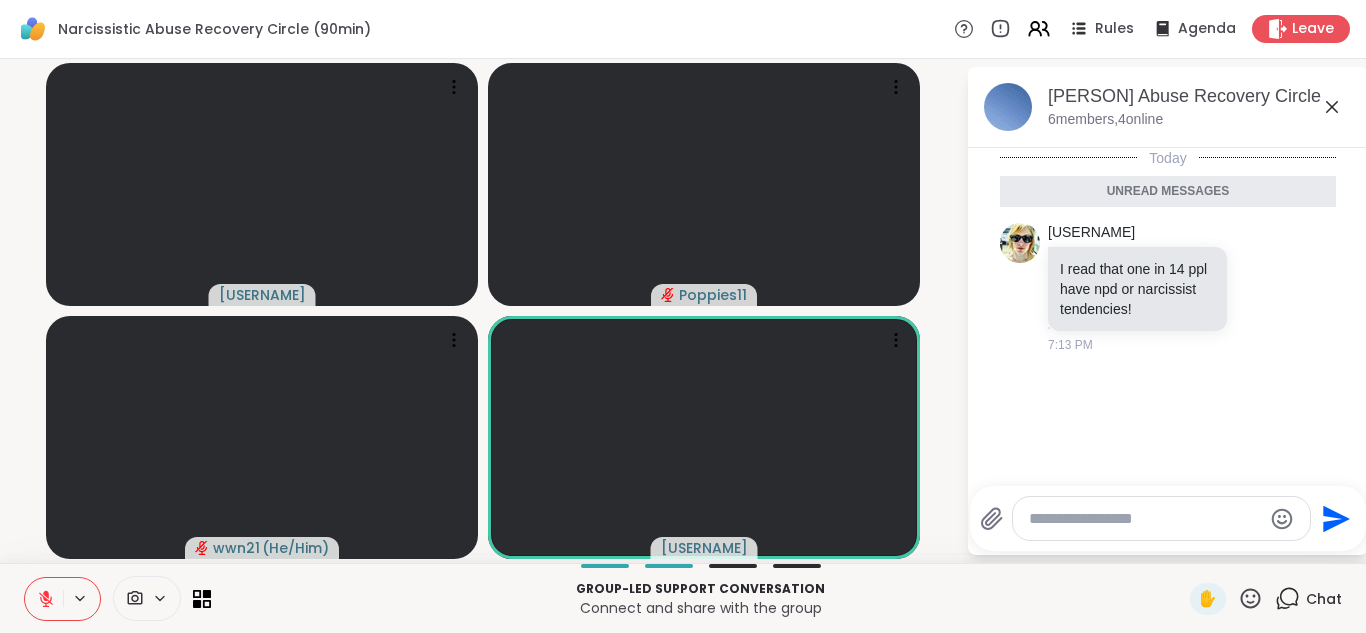 click on "Group-led support conversation" at bounding box center (700, 589) 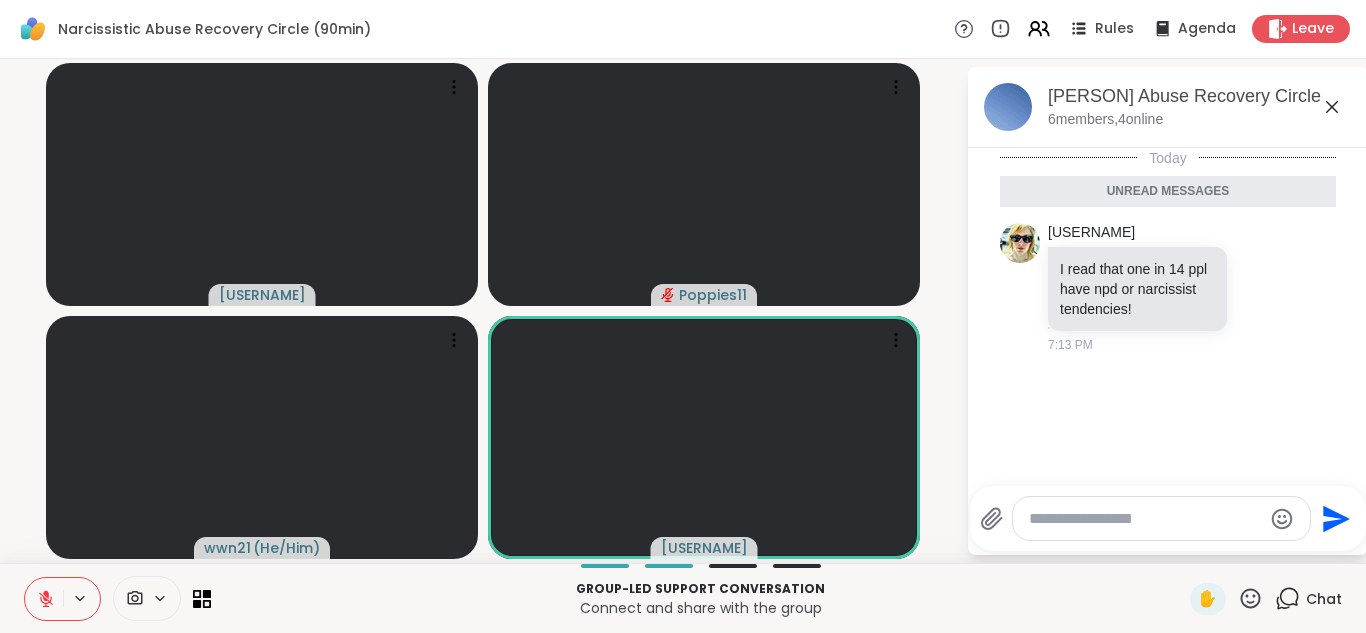 click 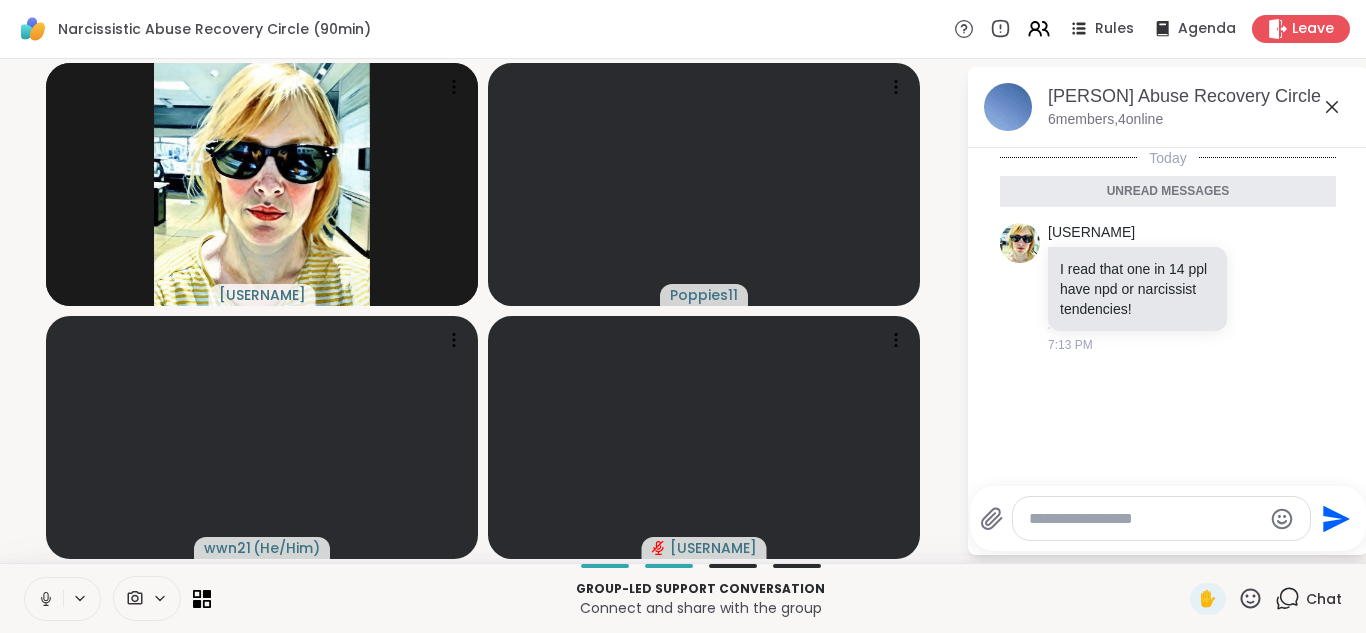 click 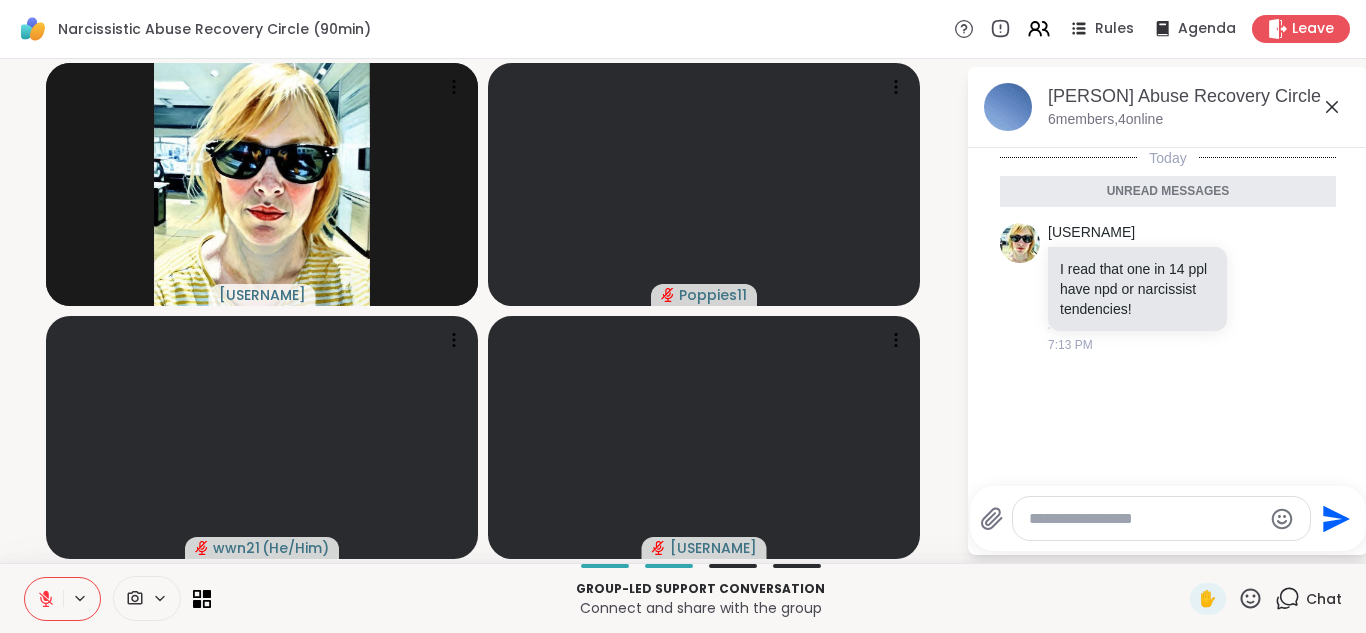 click 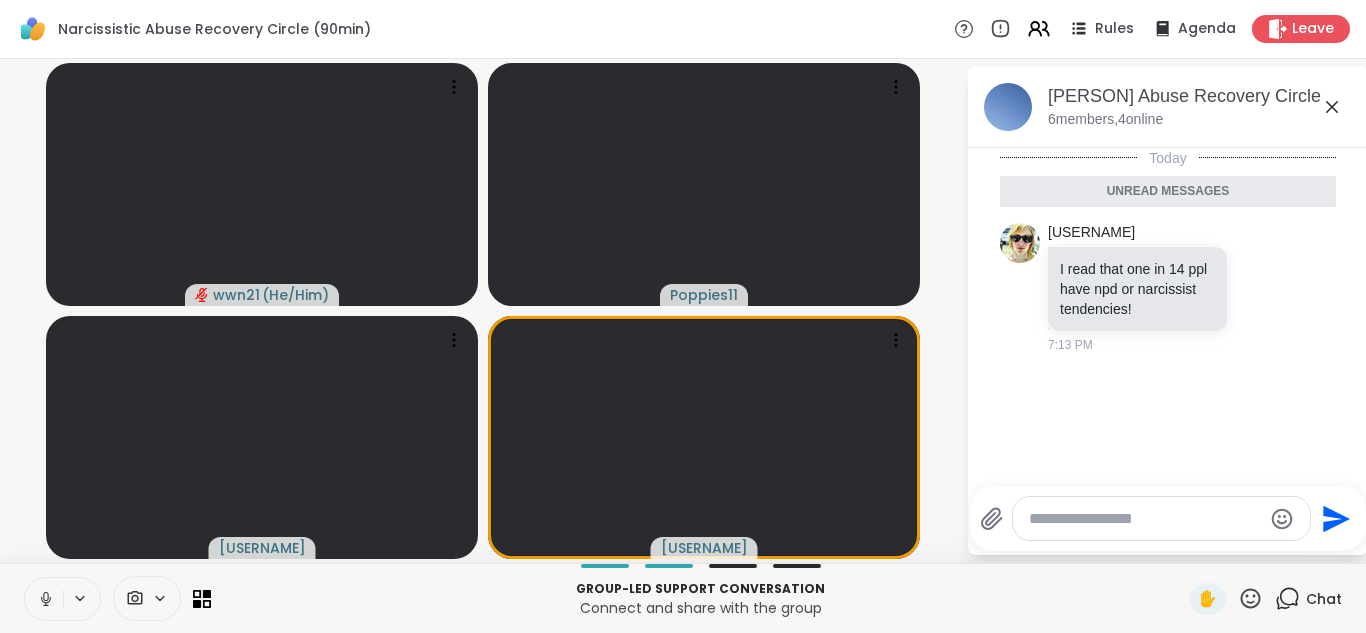 click 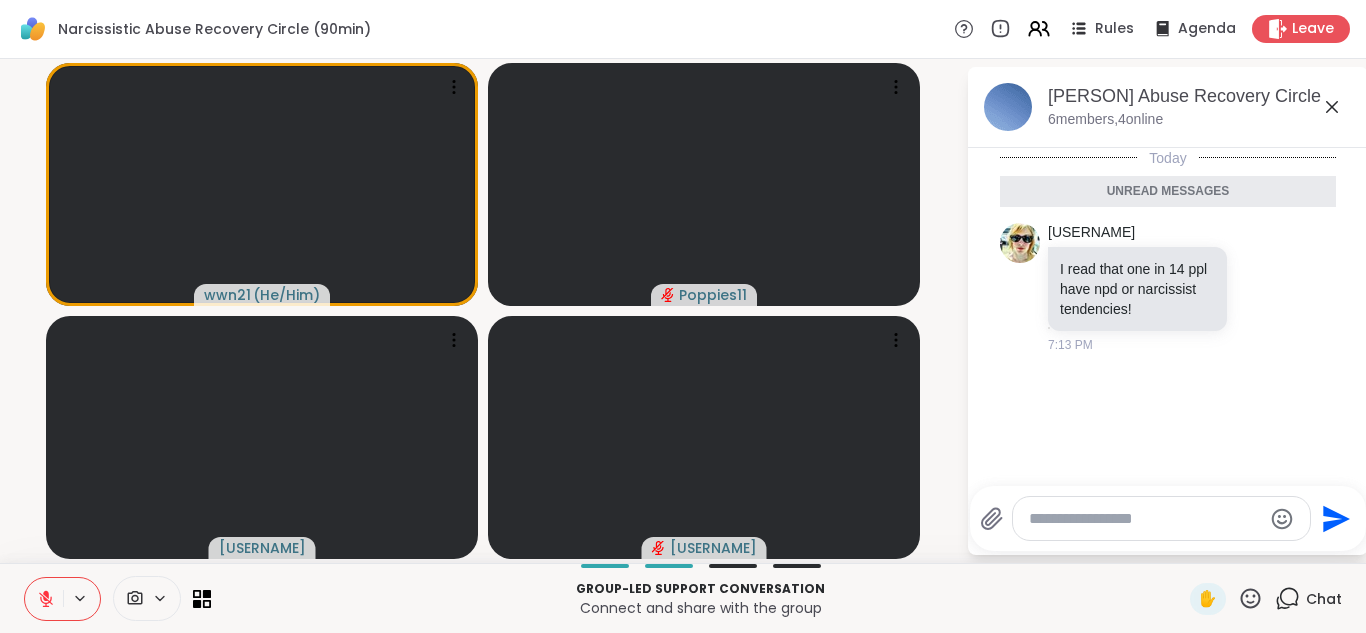 click at bounding box center (44, 599) 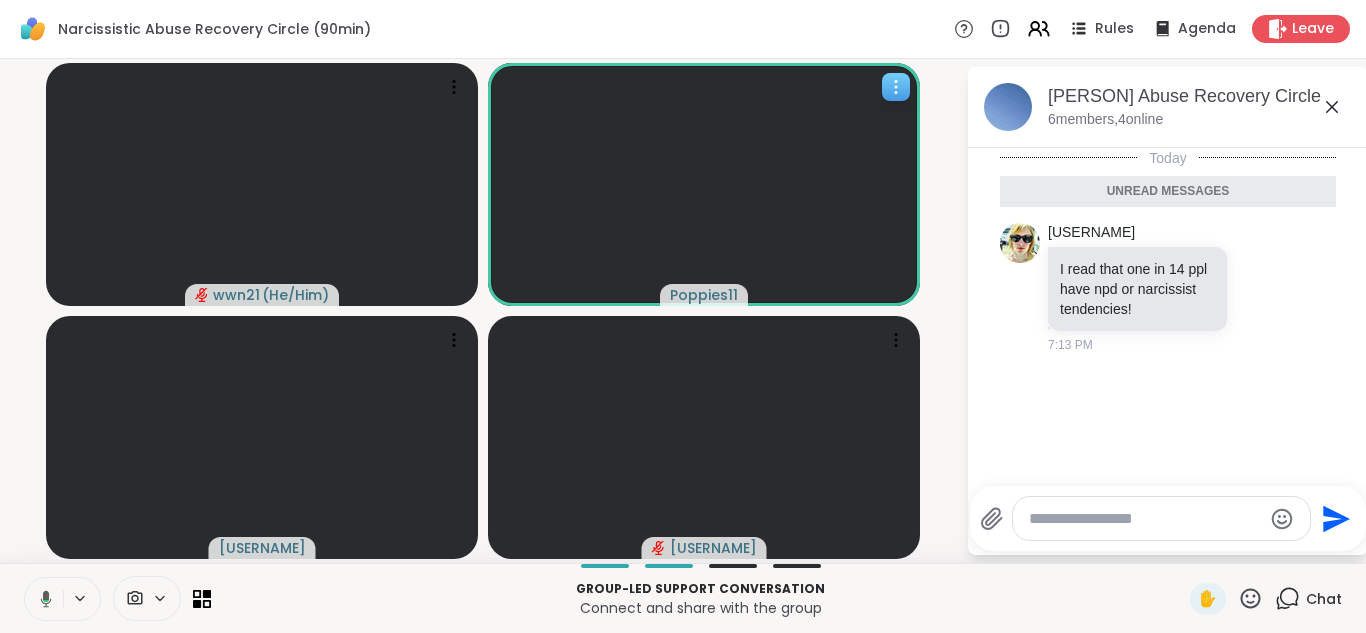 click at bounding box center (704, 184) 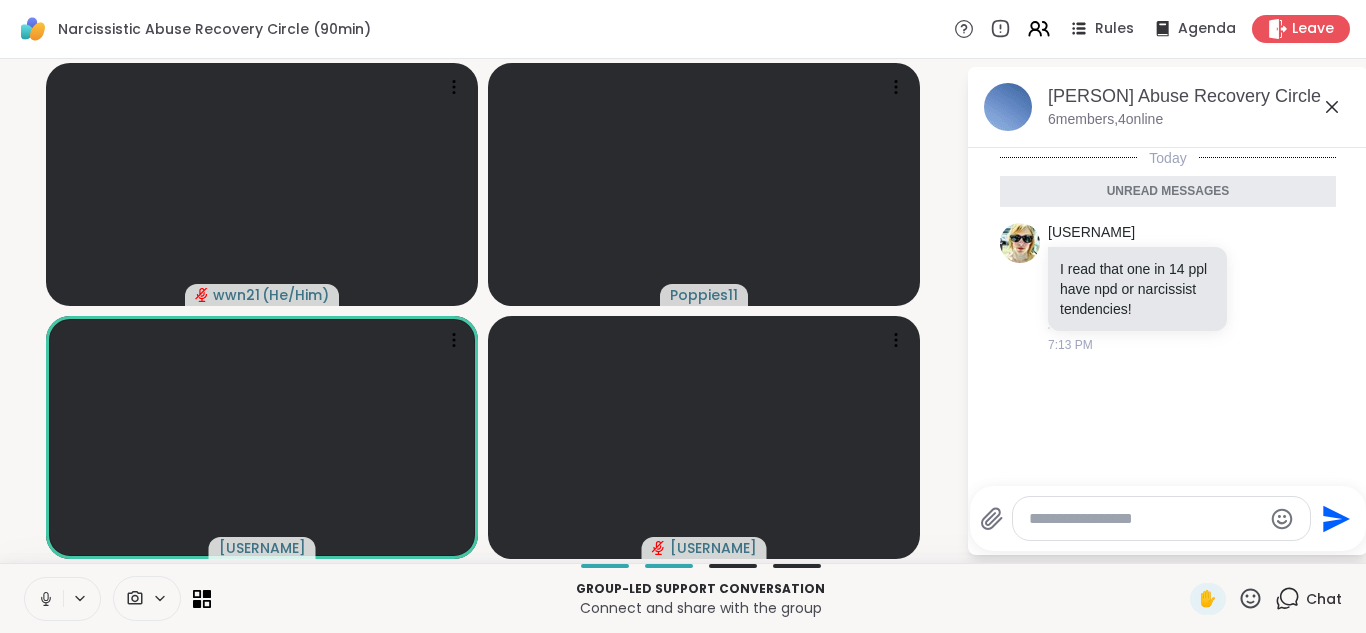 click 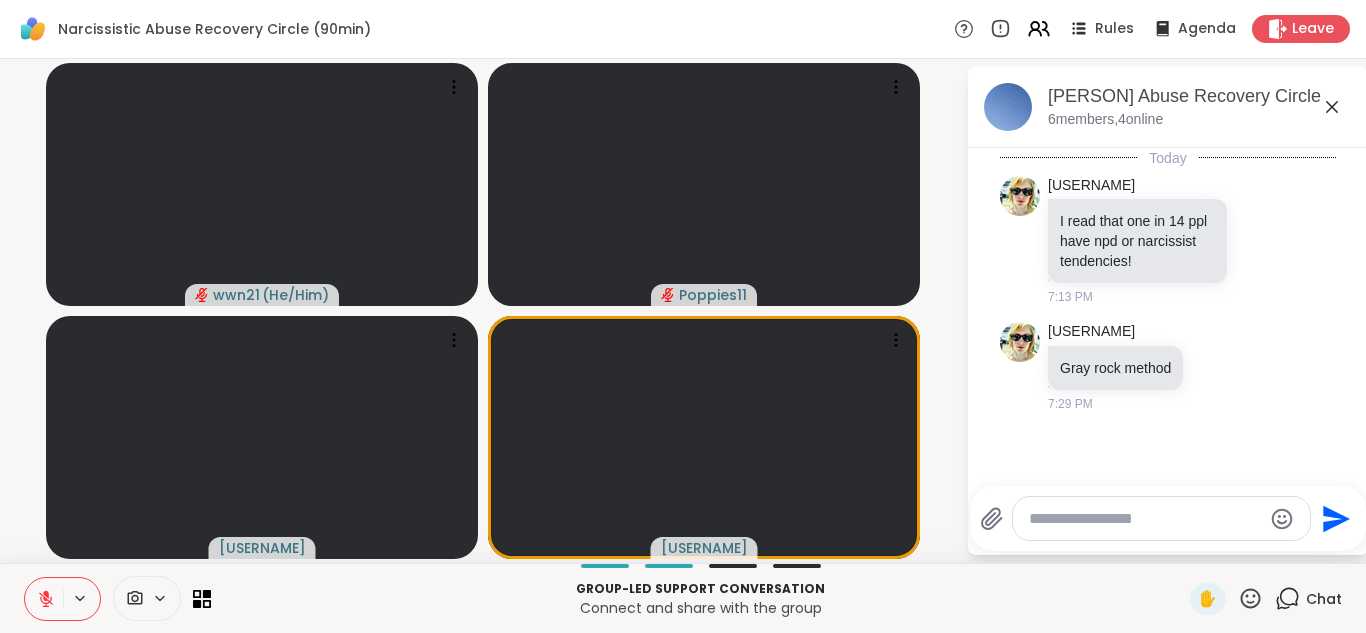 click 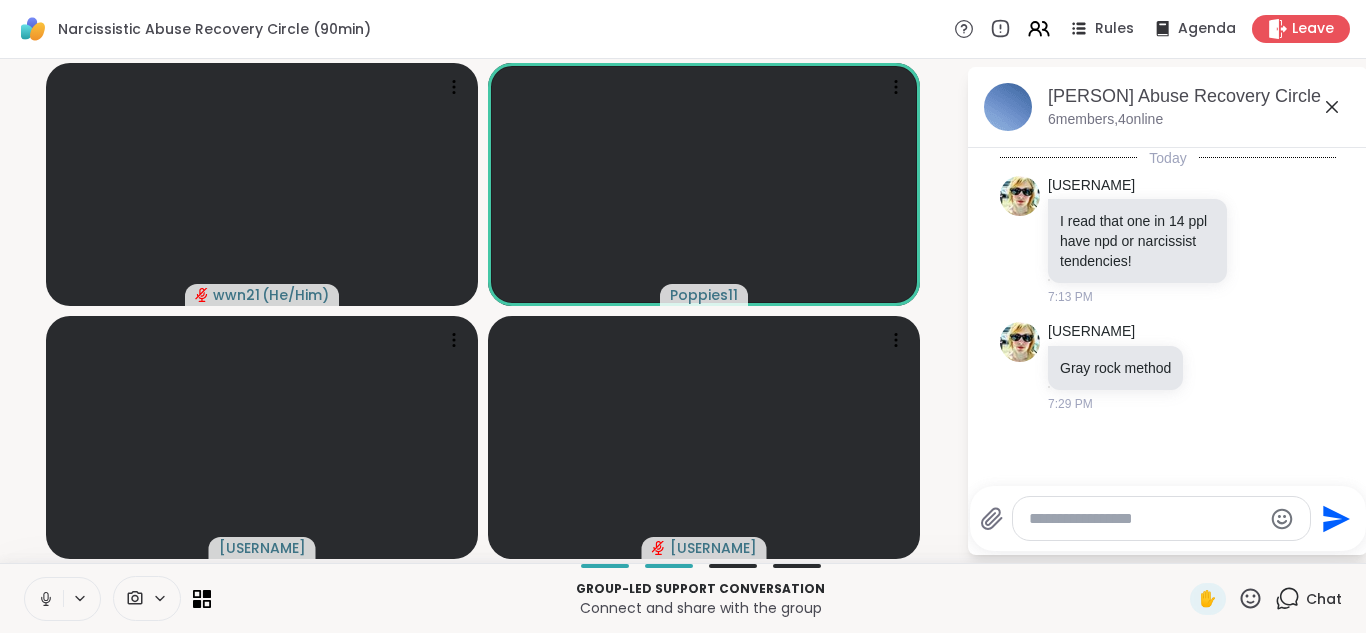 click 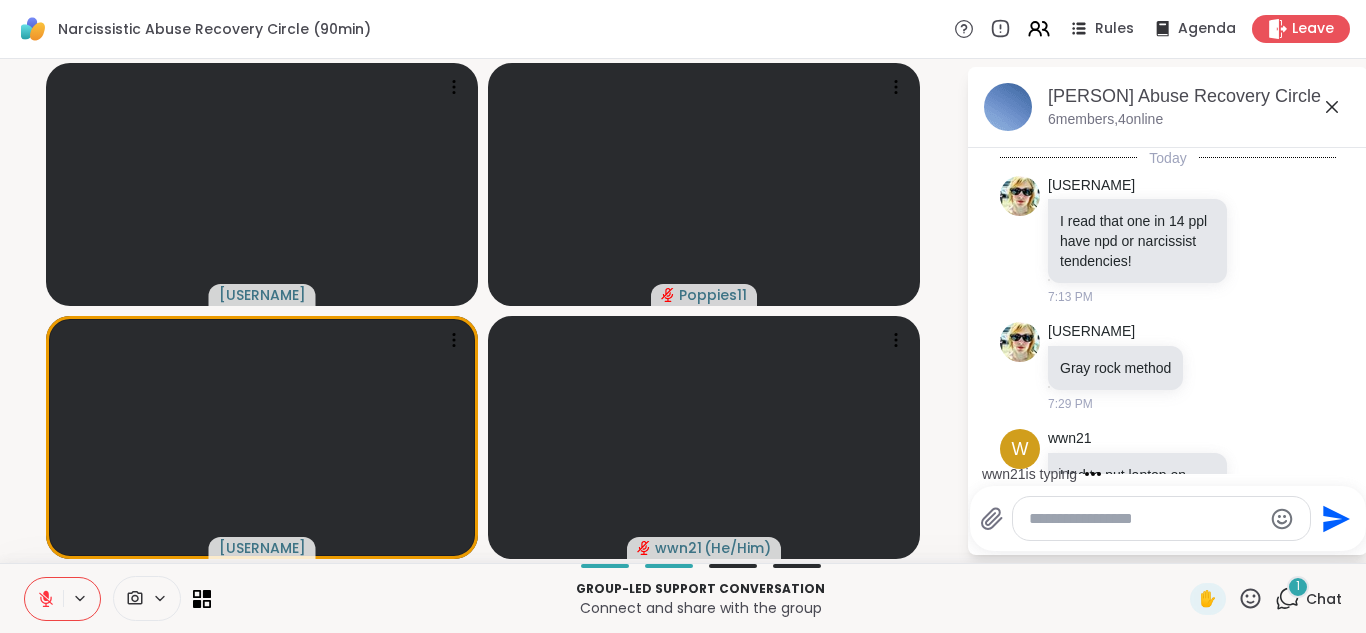scroll, scrollTop: 114, scrollLeft: 0, axis: vertical 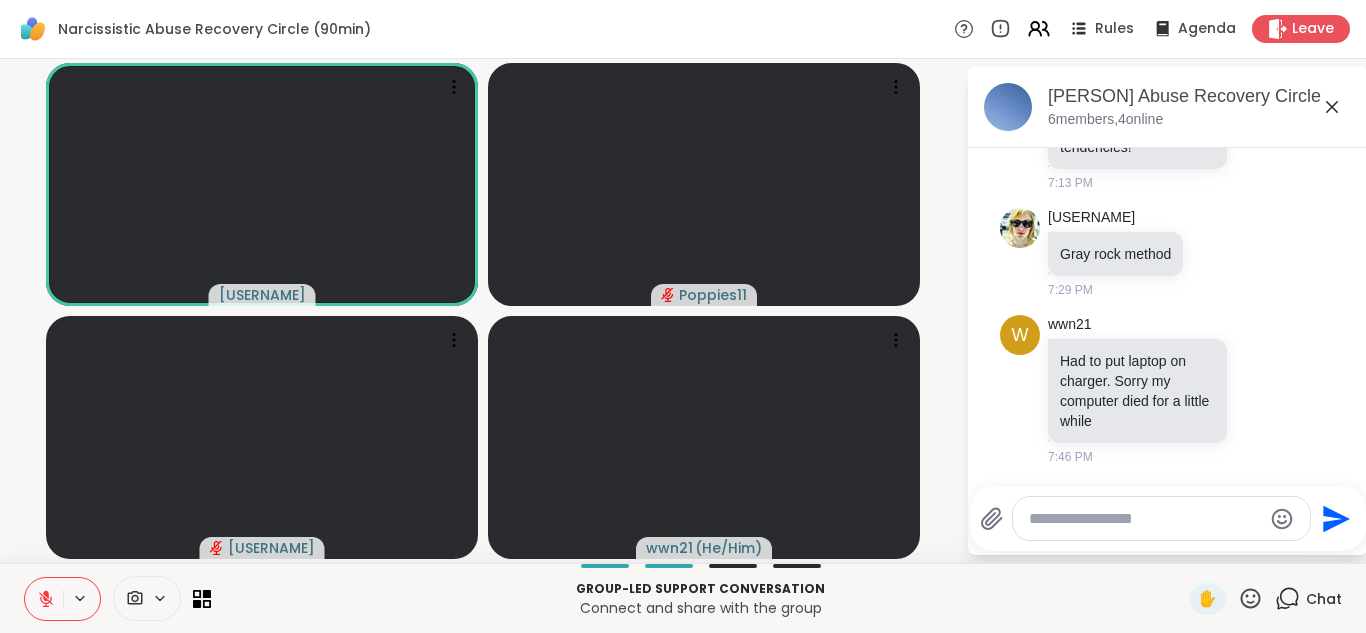 click 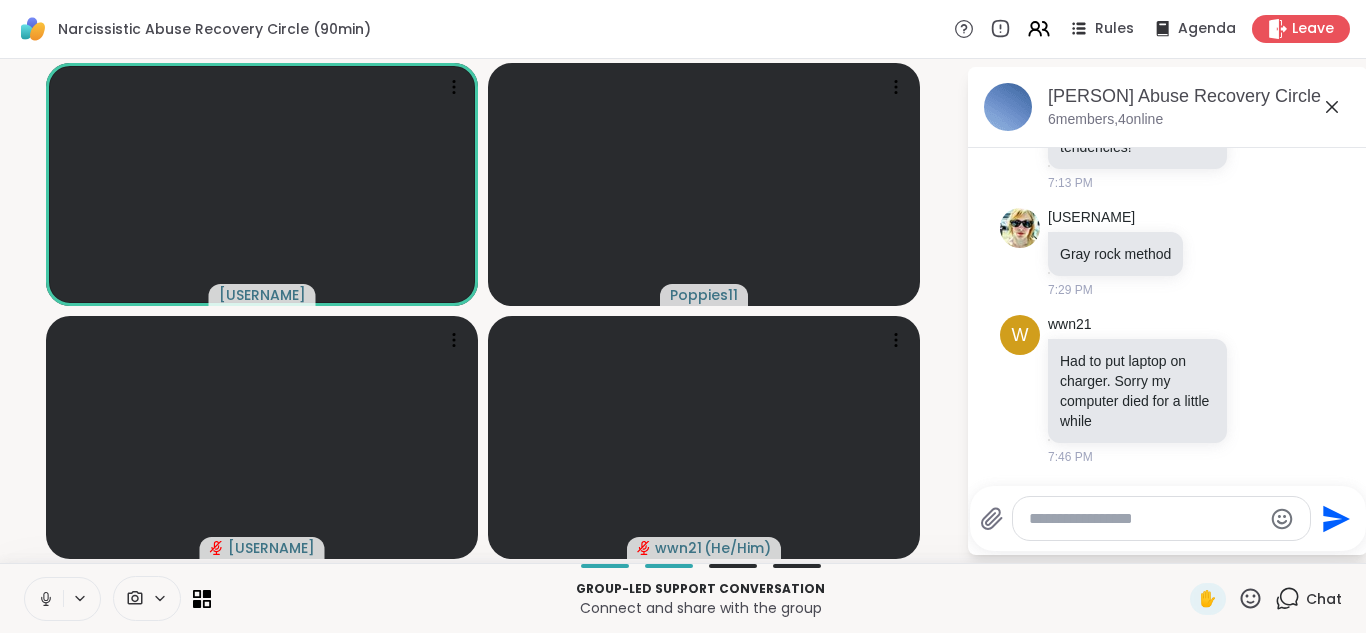 click 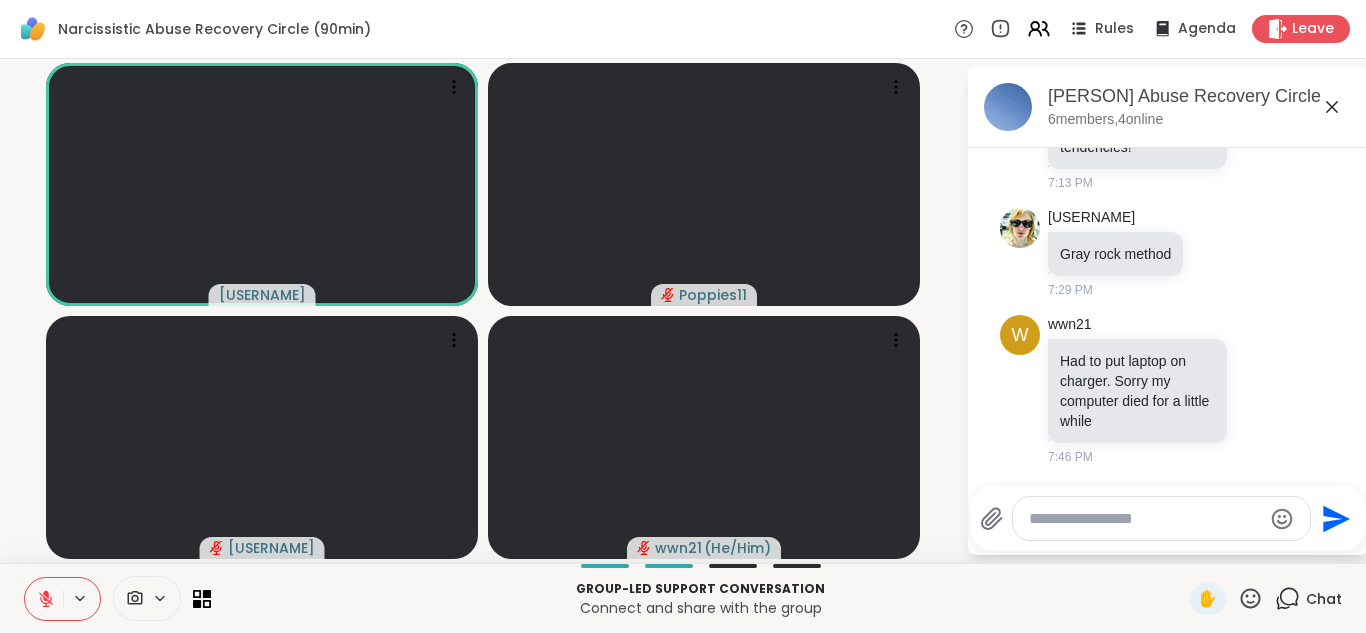 click at bounding box center (1145, 519) 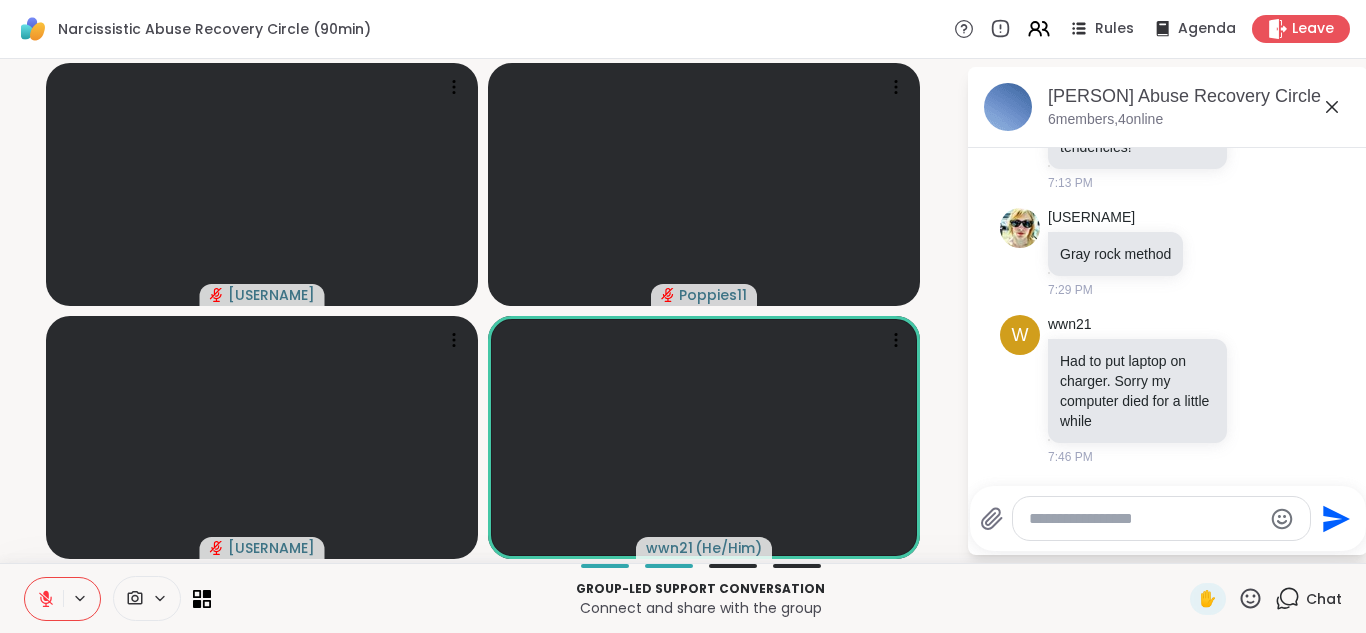 click 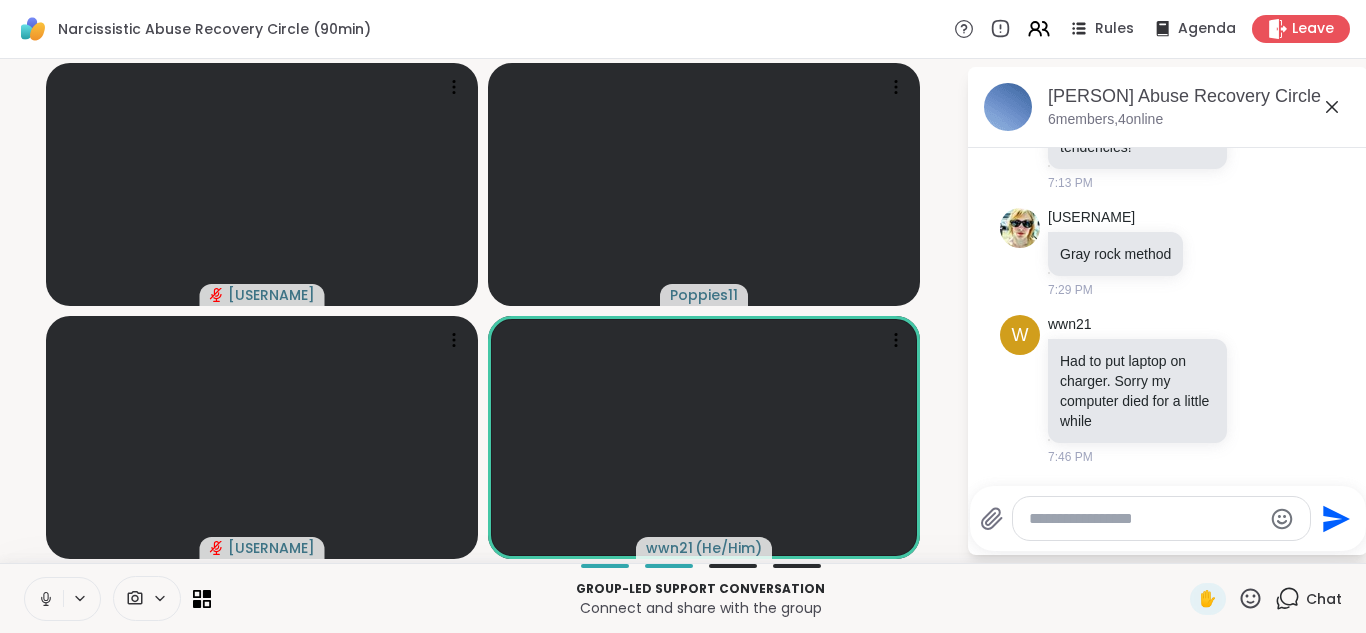 click 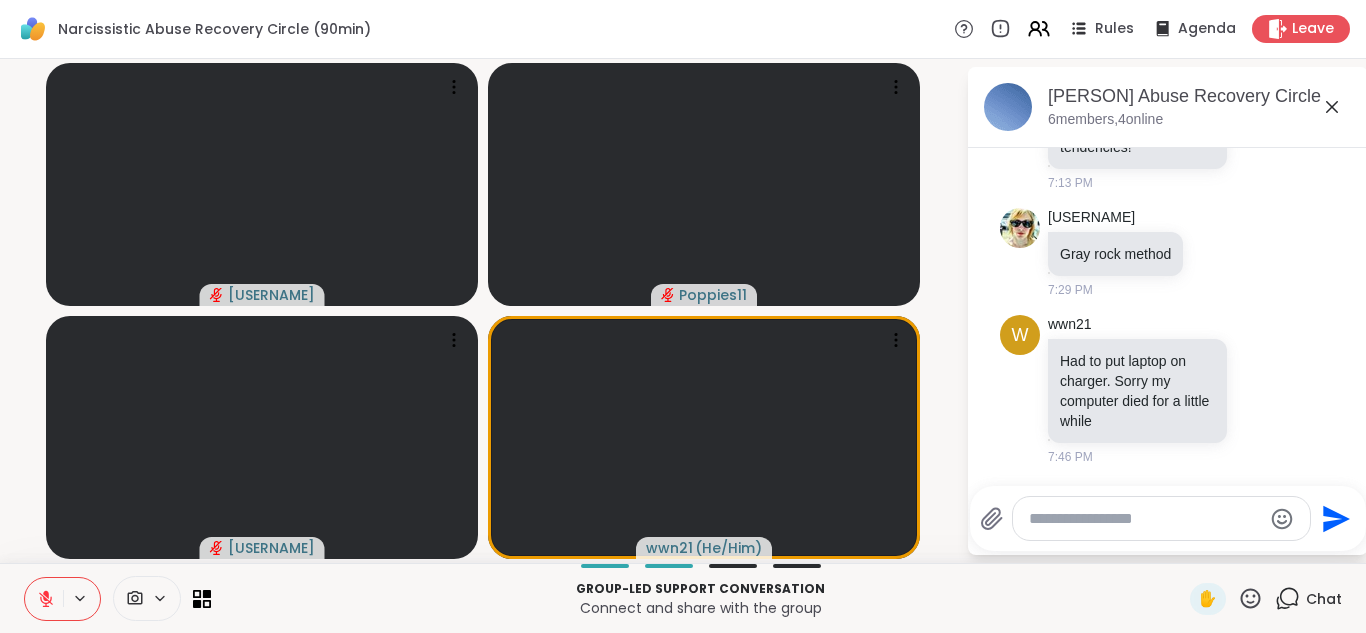 click 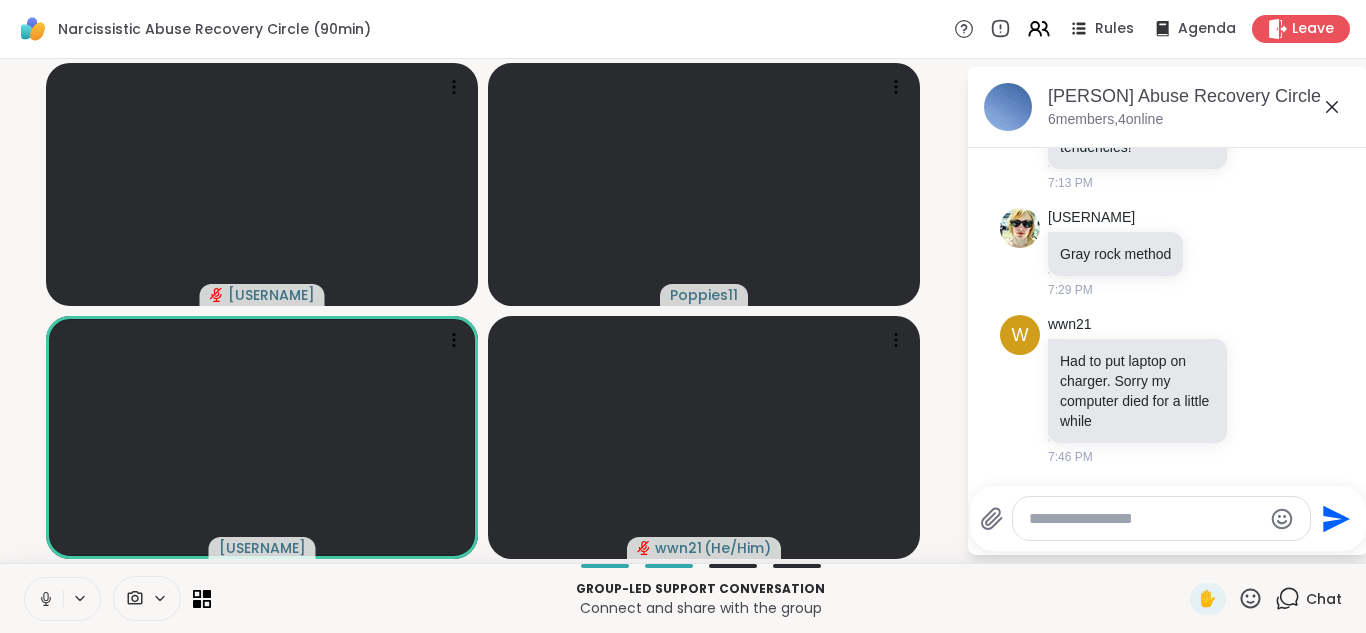 click 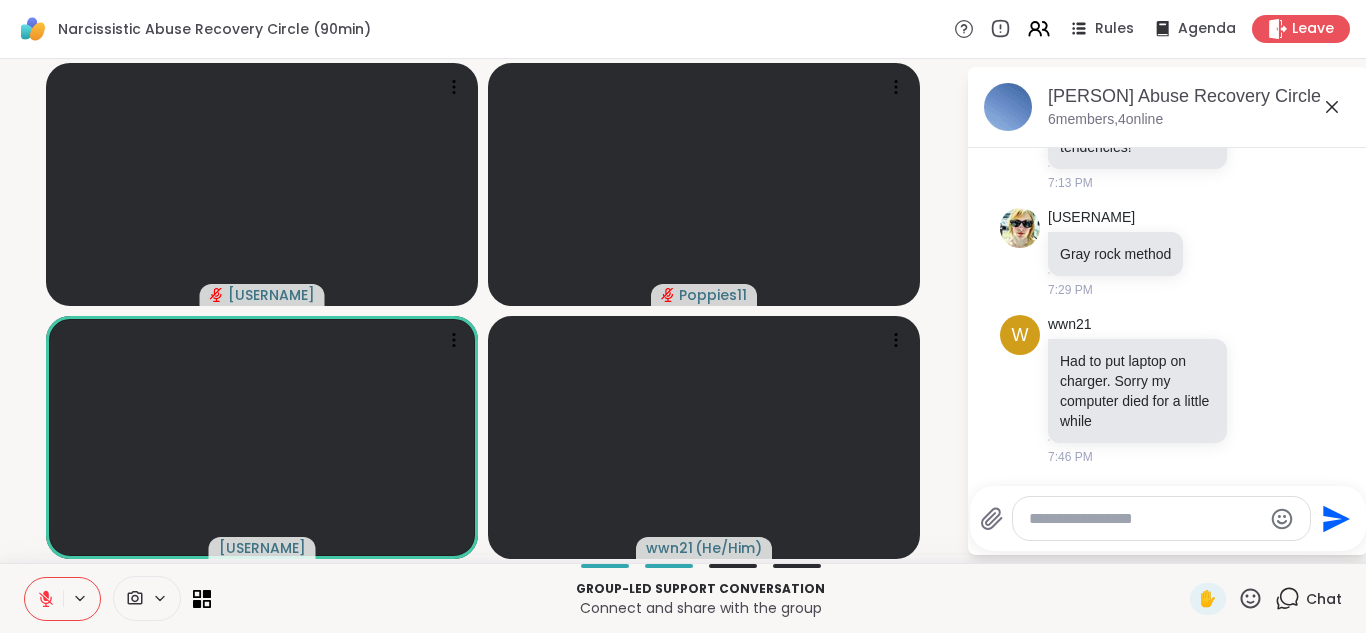 click at bounding box center [44, 599] 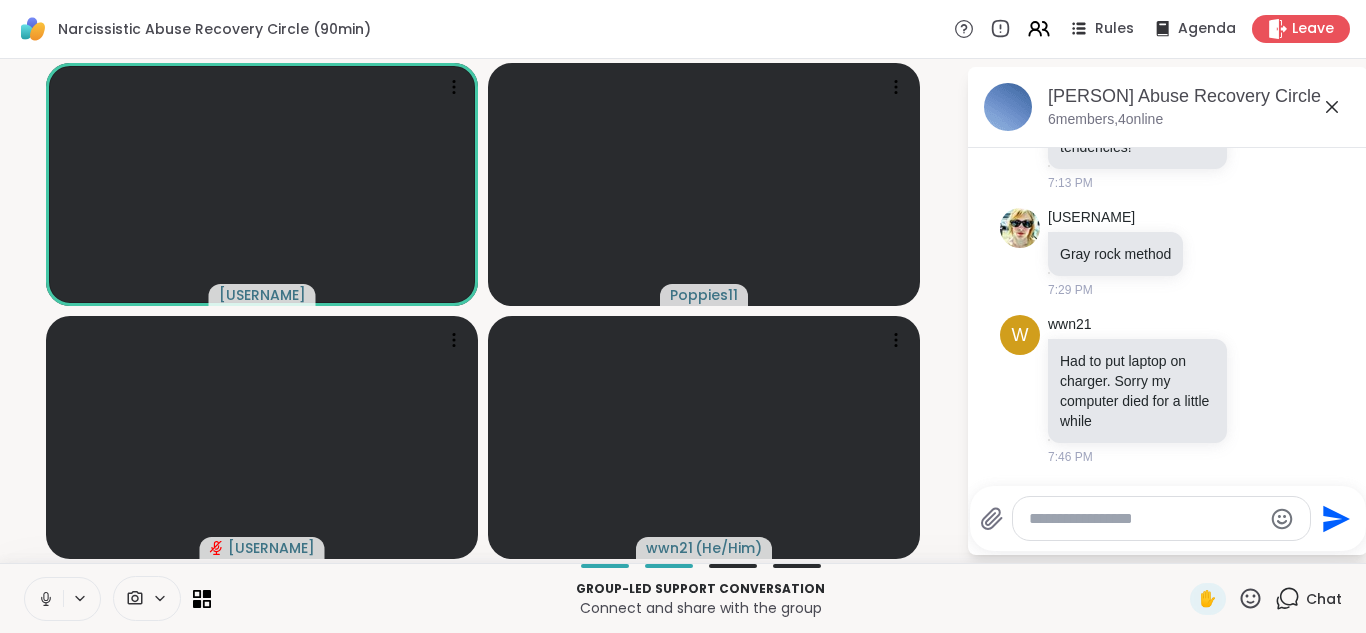 click at bounding box center (1145, 519) 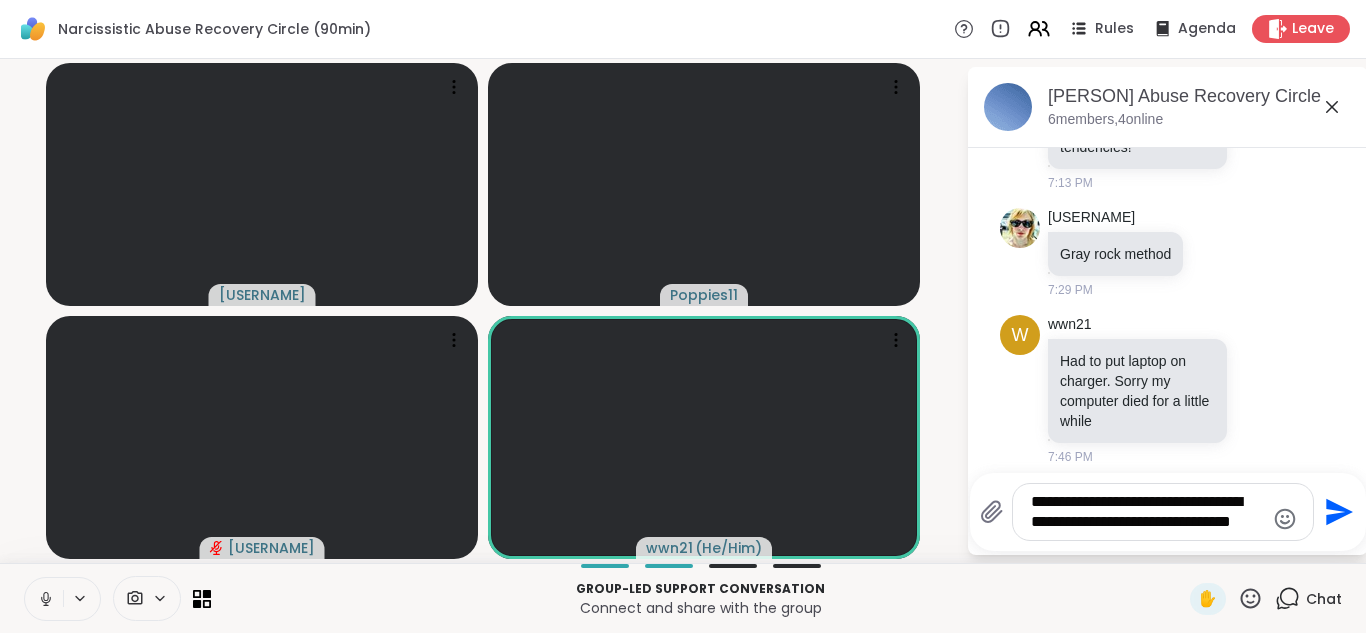type on "**********" 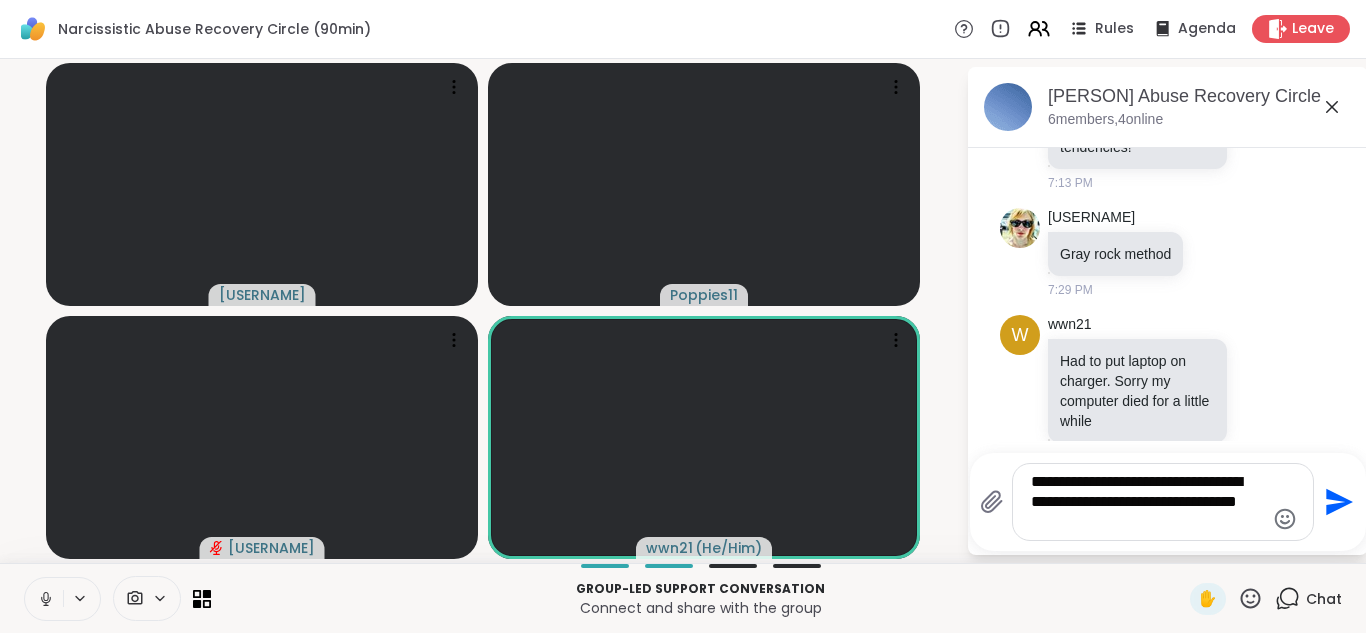 type 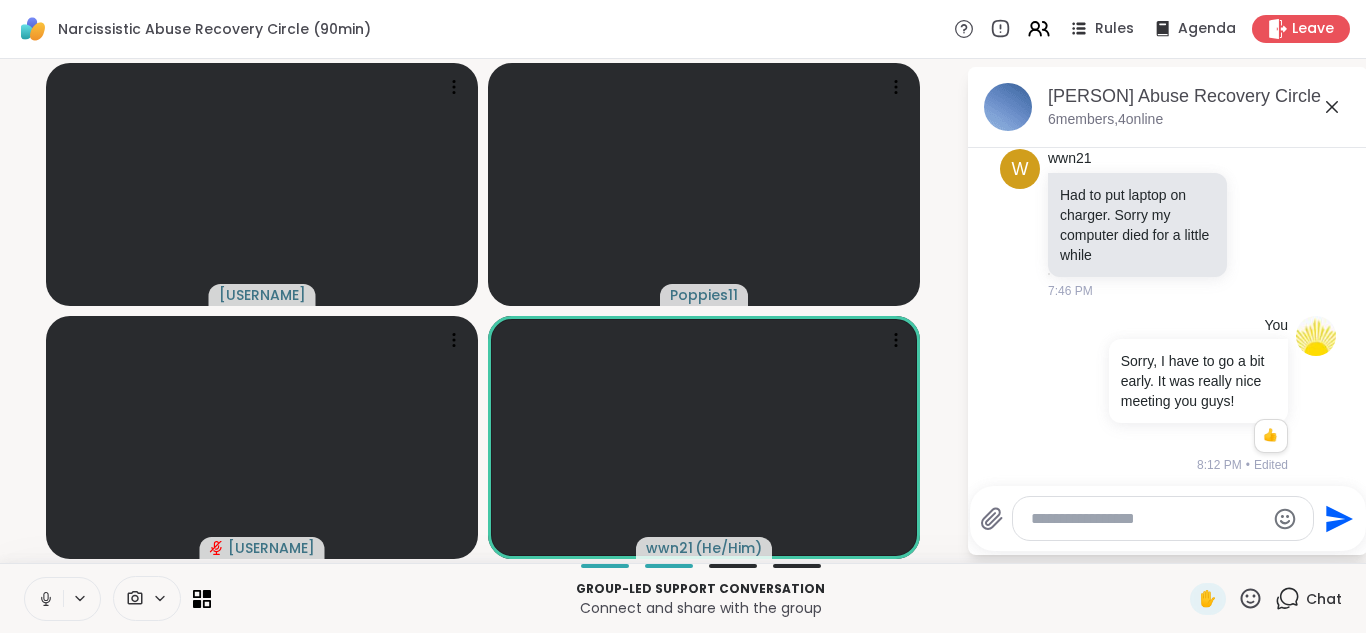 scroll, scrollTop: 309, scrollLeft: 0, axis: vertical 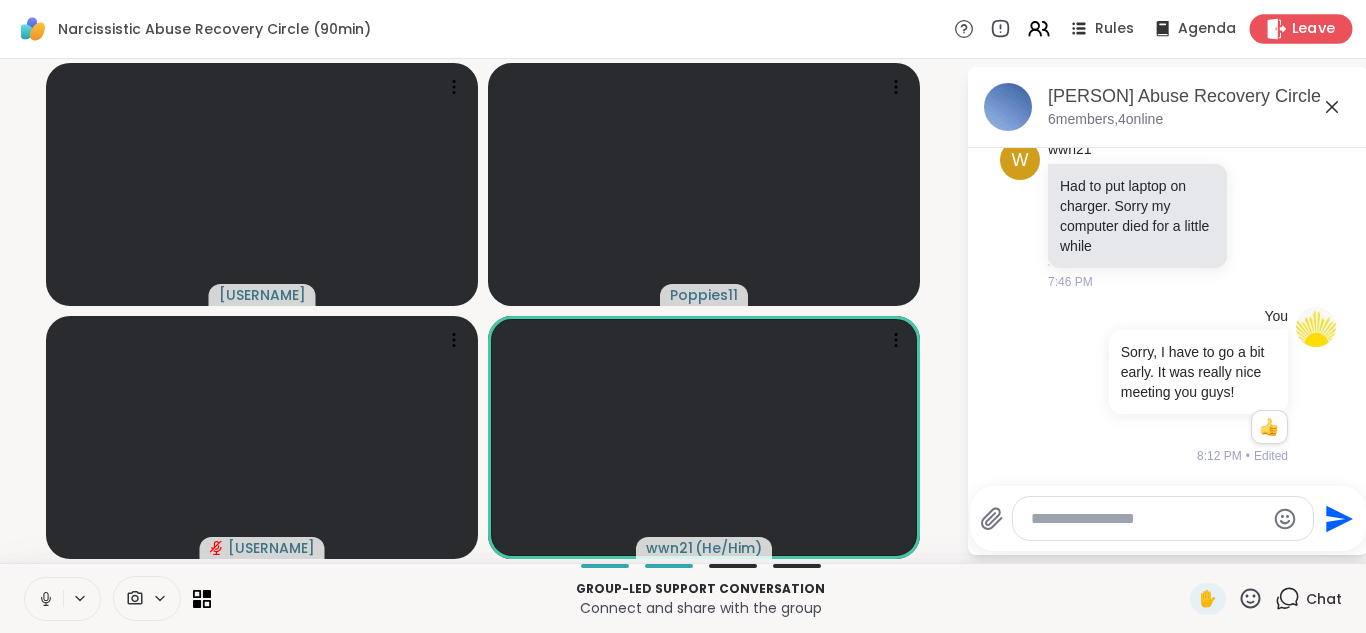 click on "Leave" at bounding box center (1314, 29) 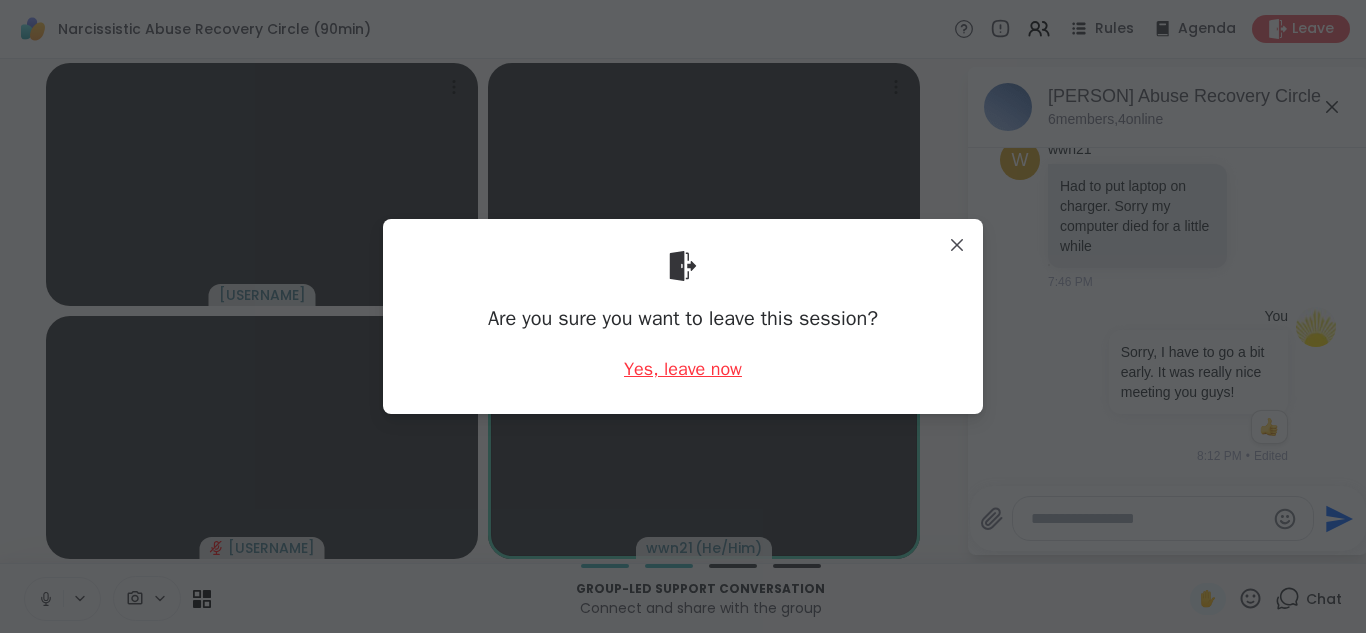 click on "Yes, leave now" at bounding box center [683, 369] 